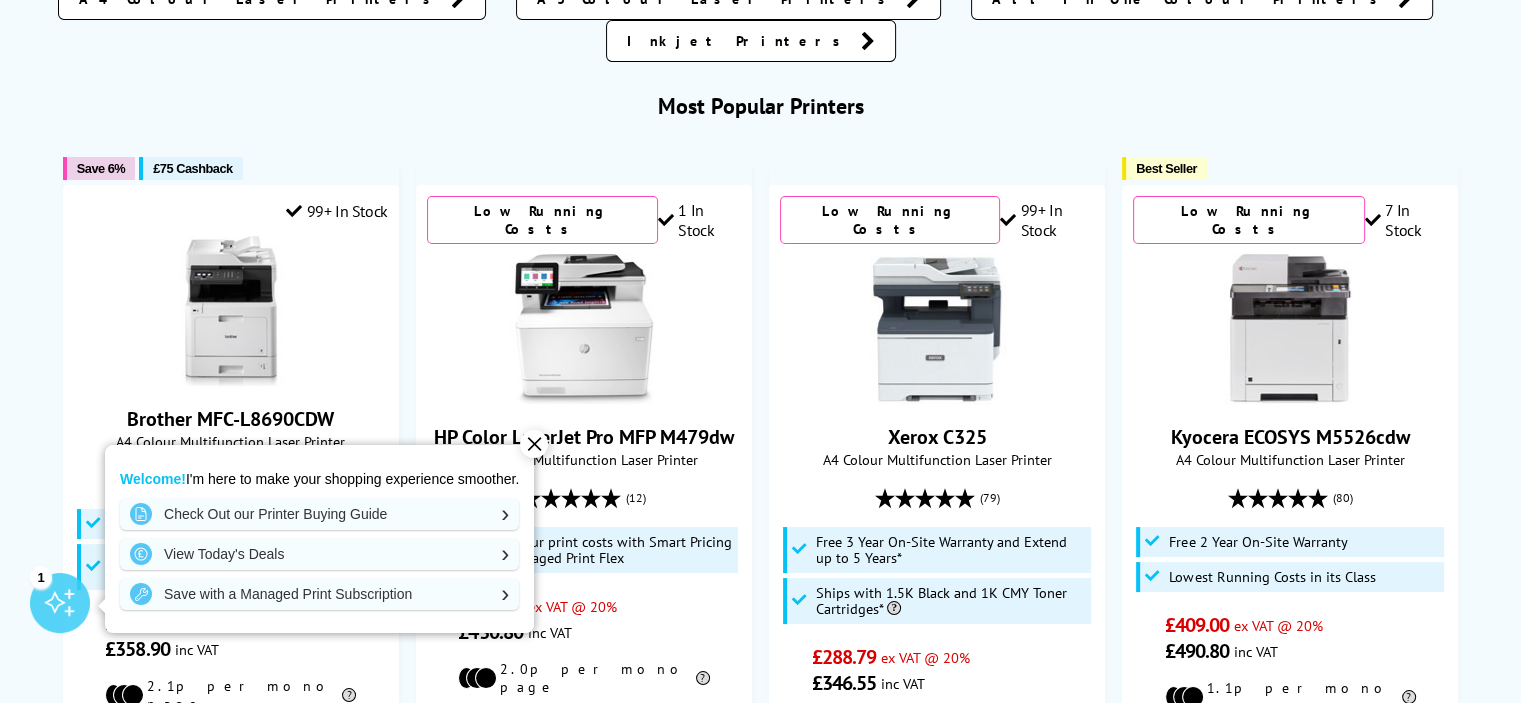 scroll, scrollTop: 0, scrollLeft: 0, axis: both 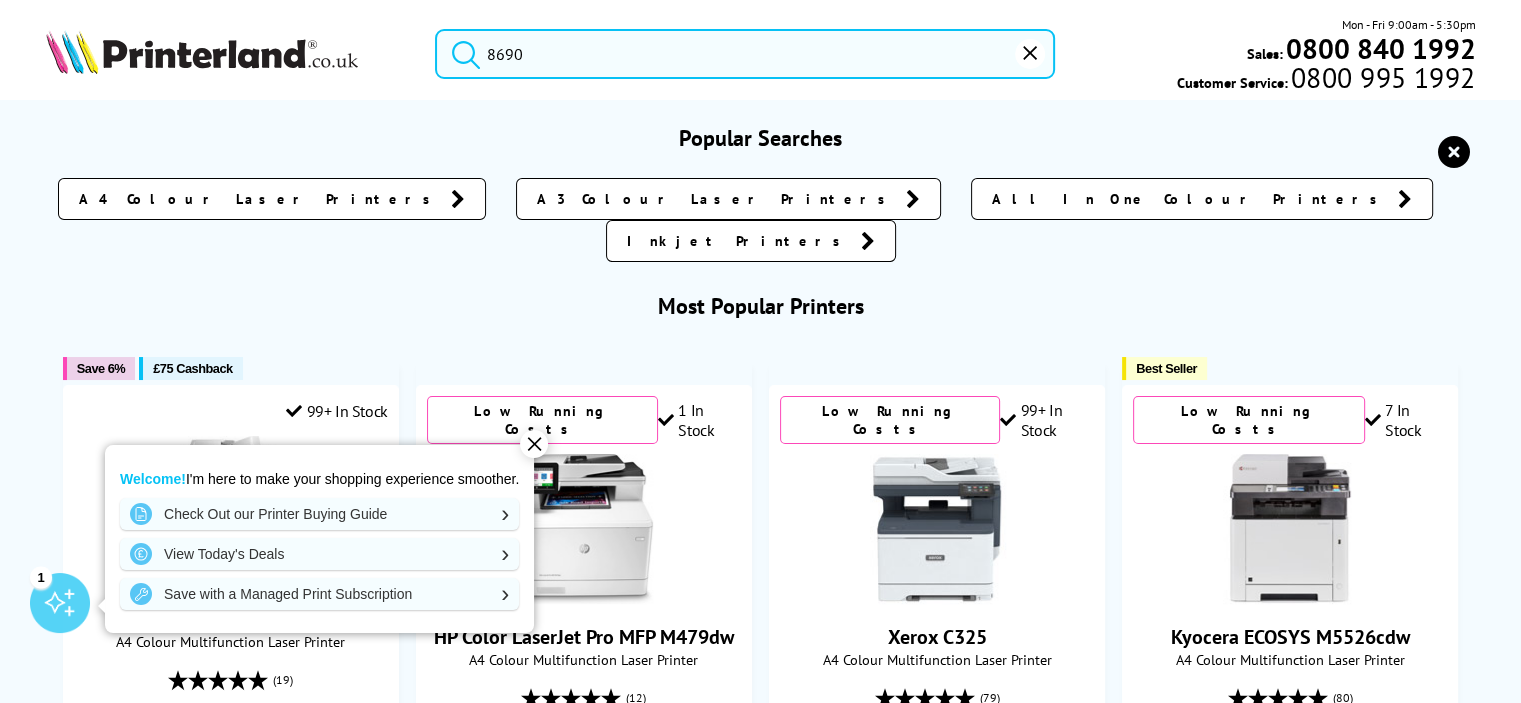click on "8690" at bounding box center (745, 54) 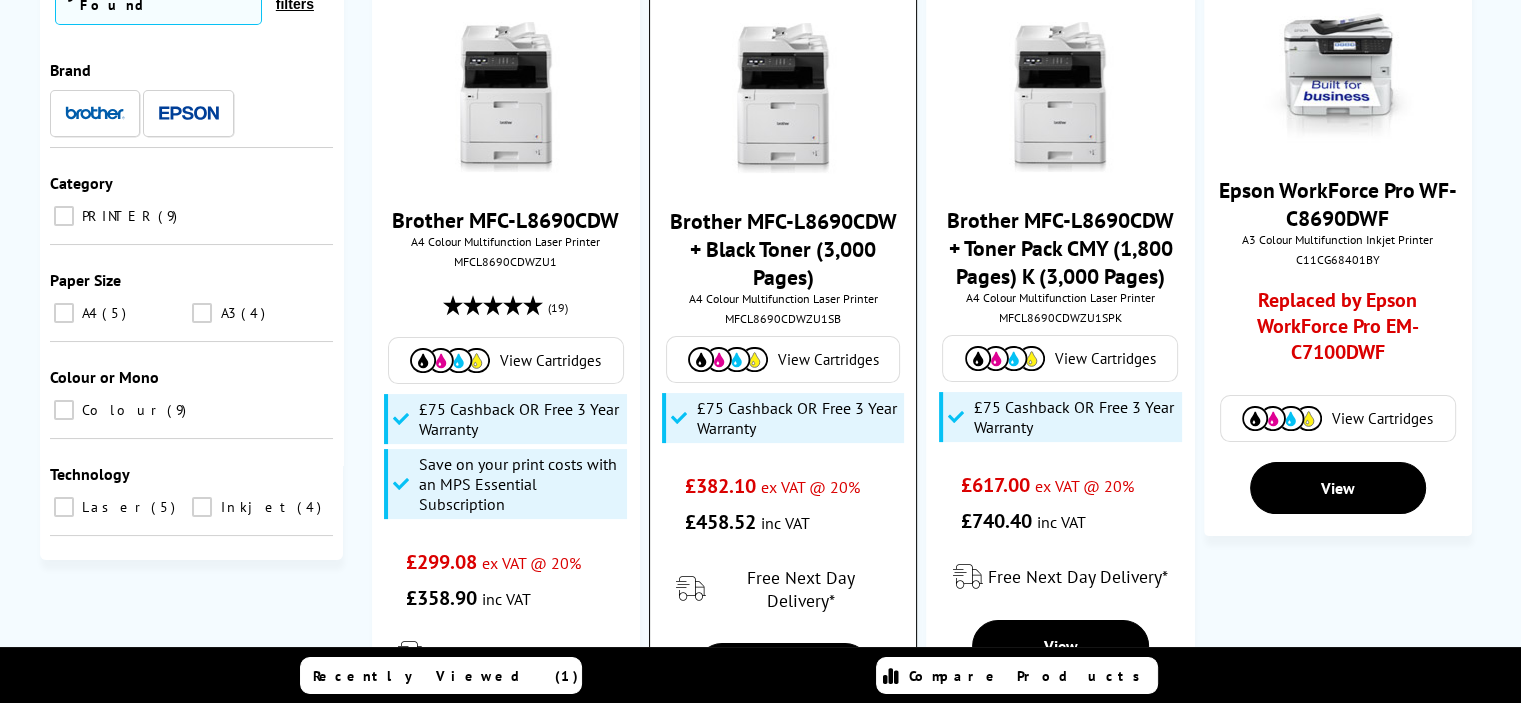 scroll, scrollTop: 200, scrollLeft: 0, axis: vertical 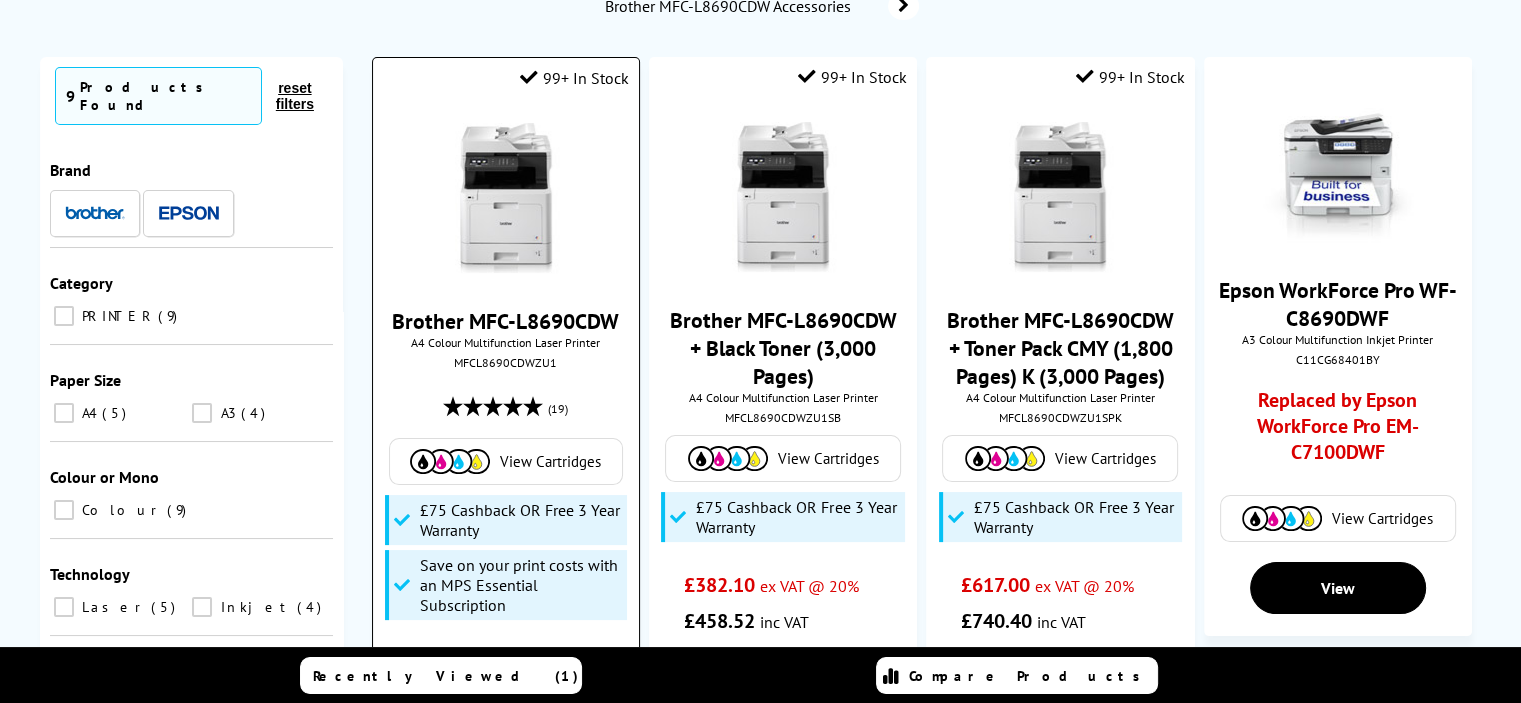 click at bounding box center (506, 198) 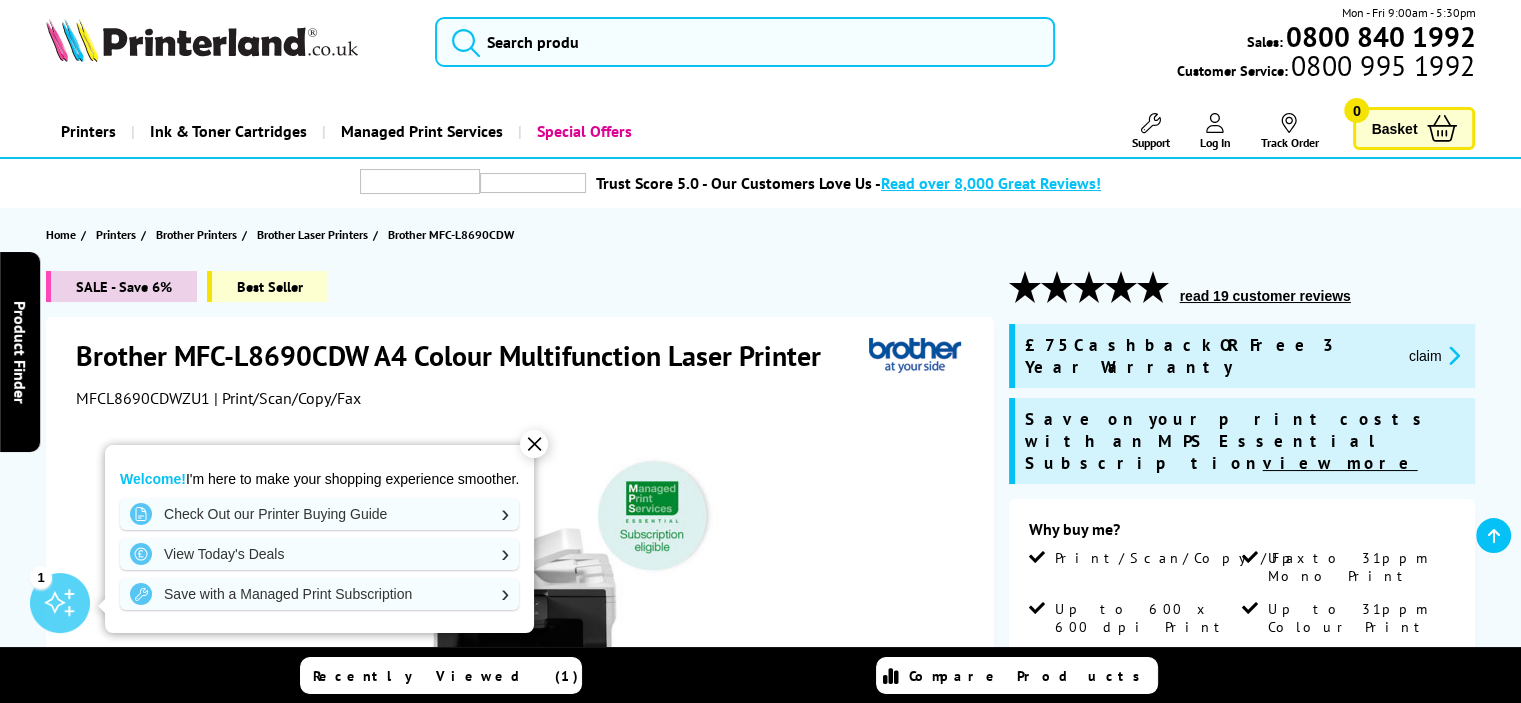 scroll, scrollTop: 194, scrollLeft: 0, axis: vertical 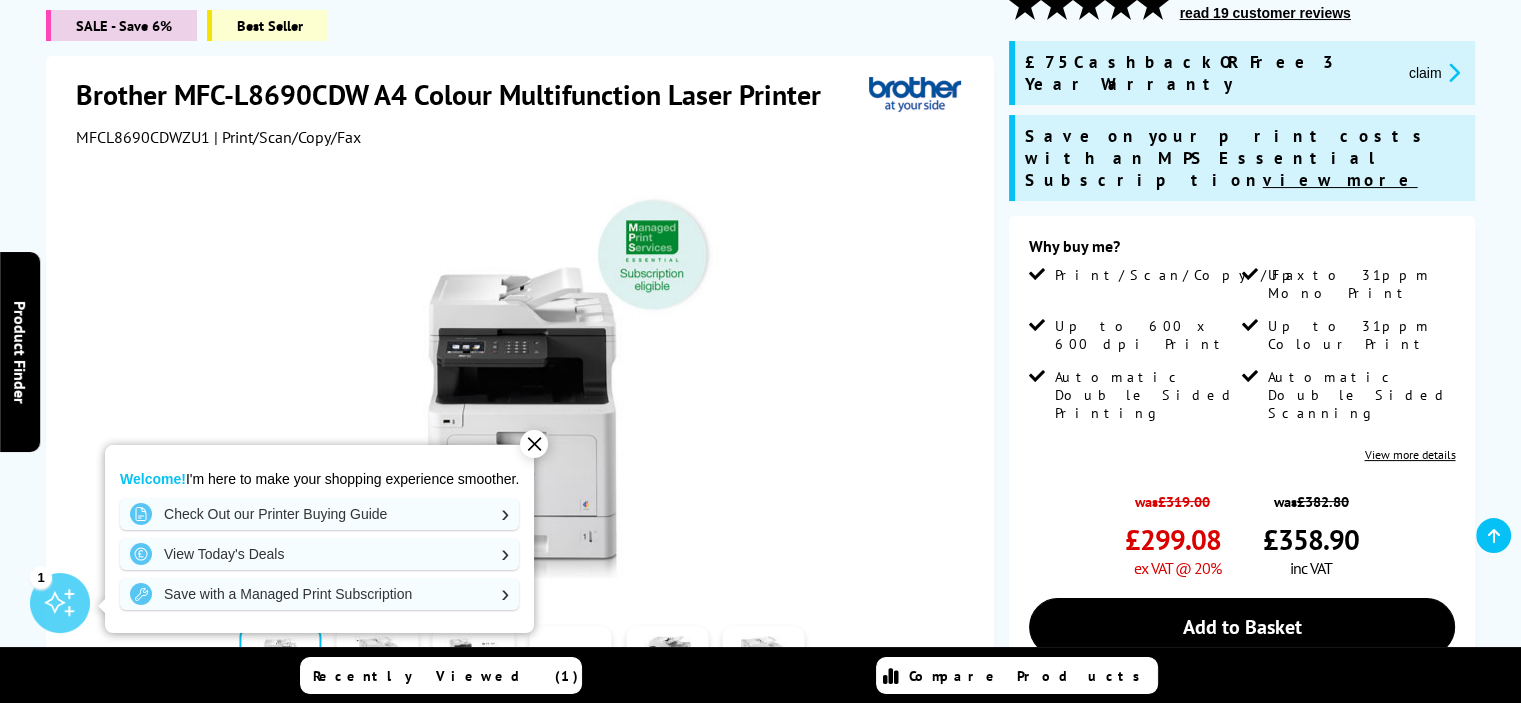 click on "✕" at bounding box center (534, 444) 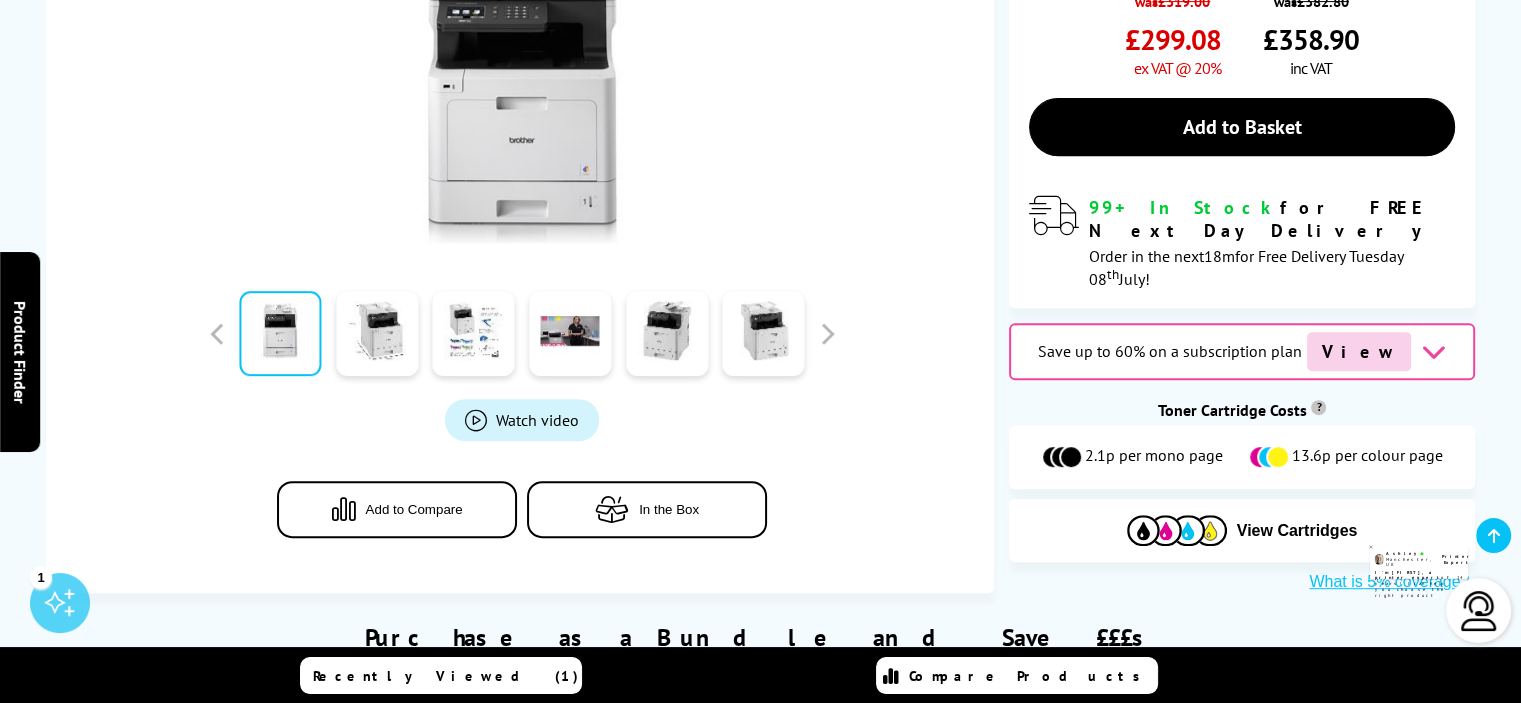 scroll, scrollTop: 895, scrollLeft: 0, axis: vertical 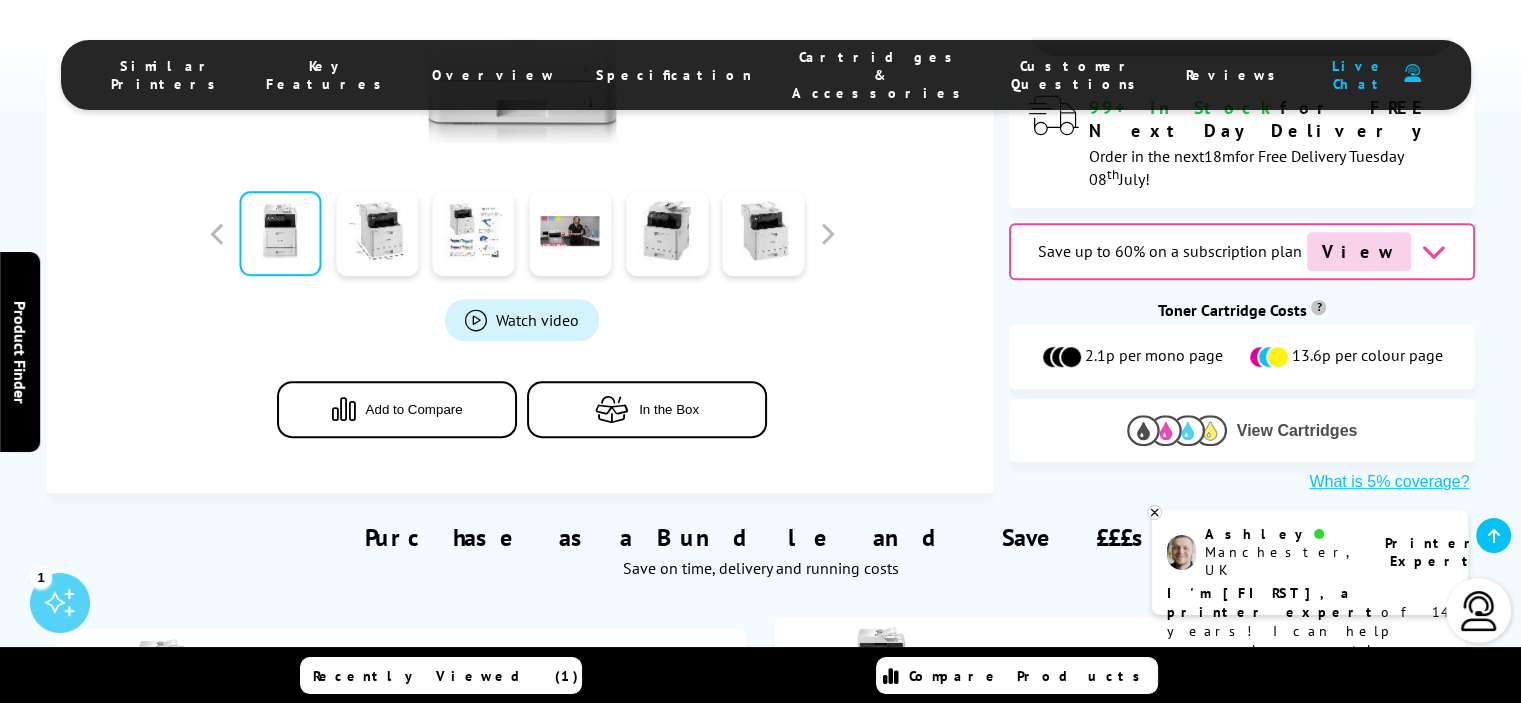 click at bounding box center (1177, 430) 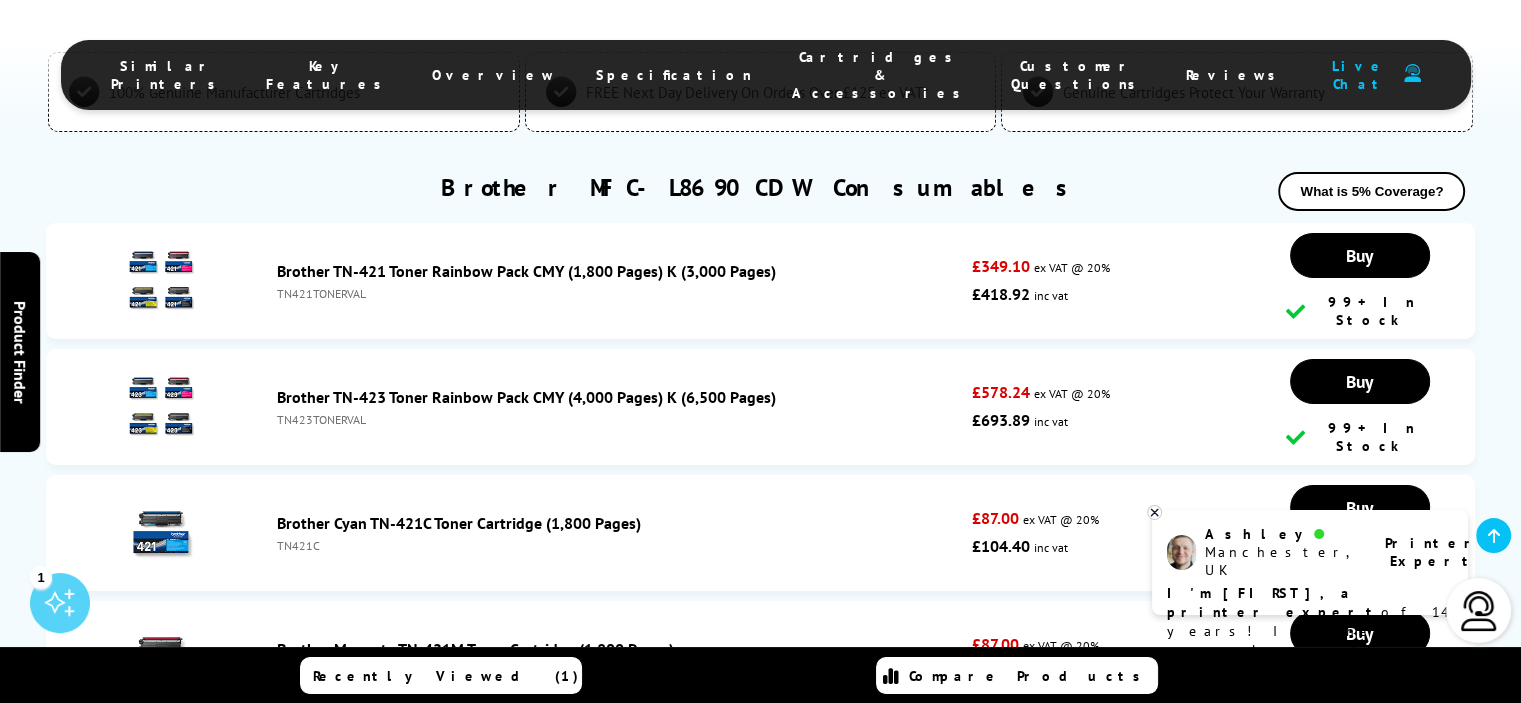 scroll, scrollTop: 6938, scrollLeft: 0, axis: vertical 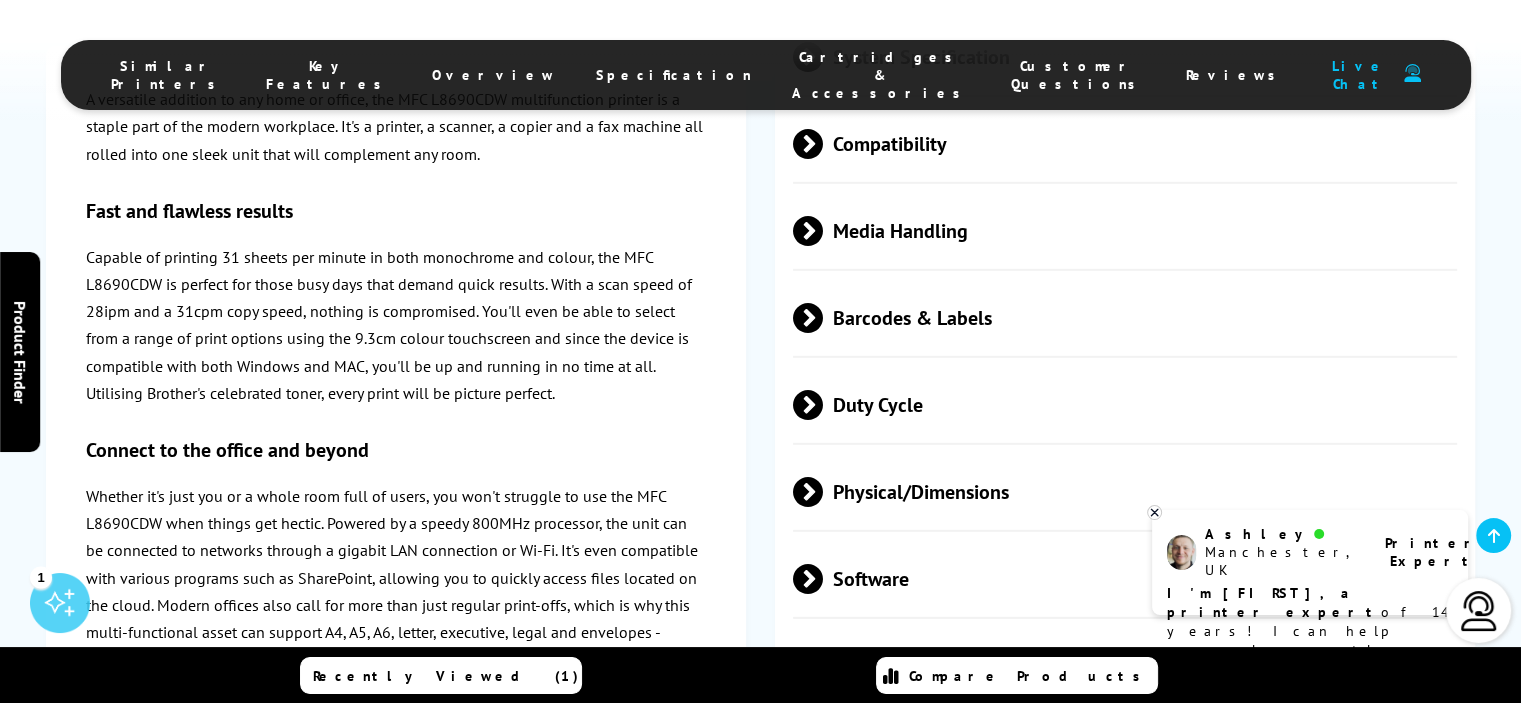 click at bounding box center (1154, 512) 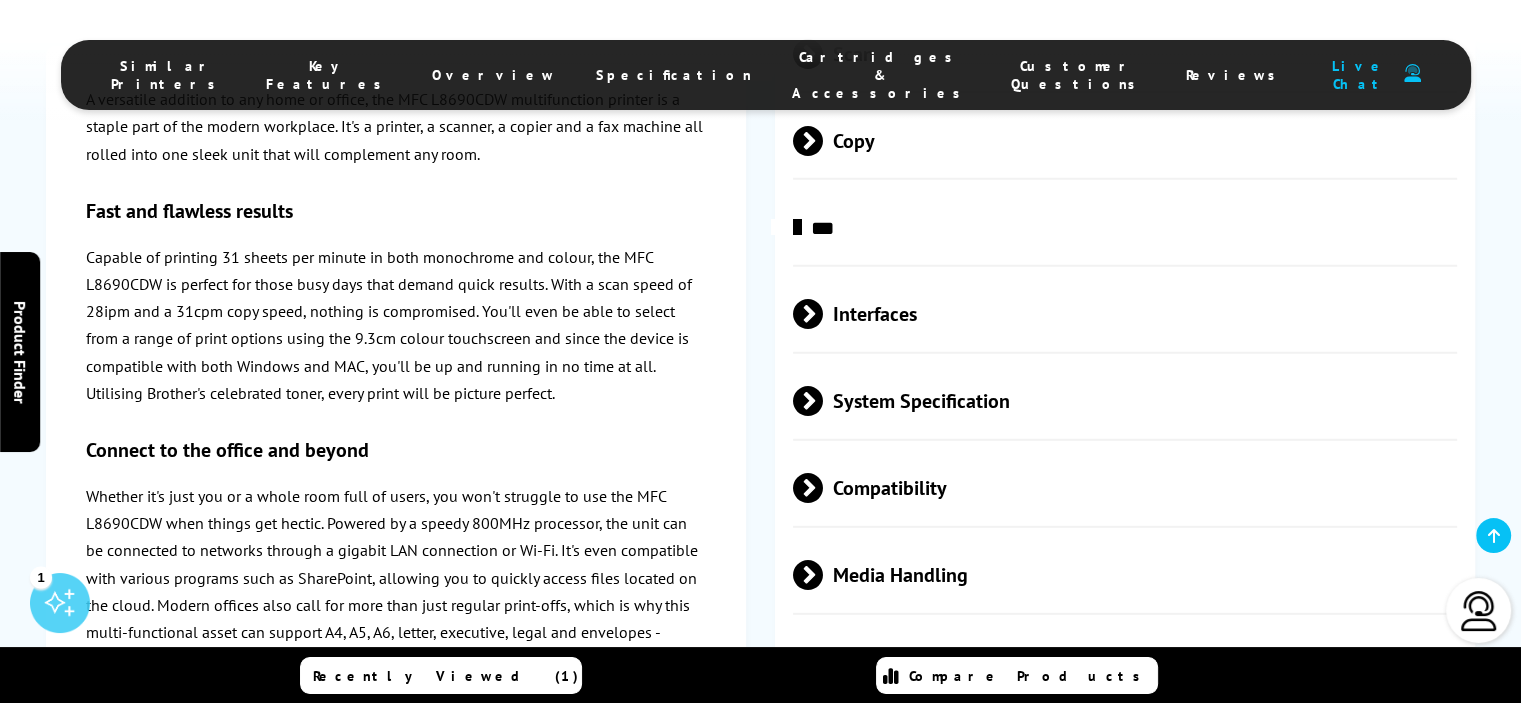 scroll, scrollTop: 5468, scrollLeft: 0, axis: vertical 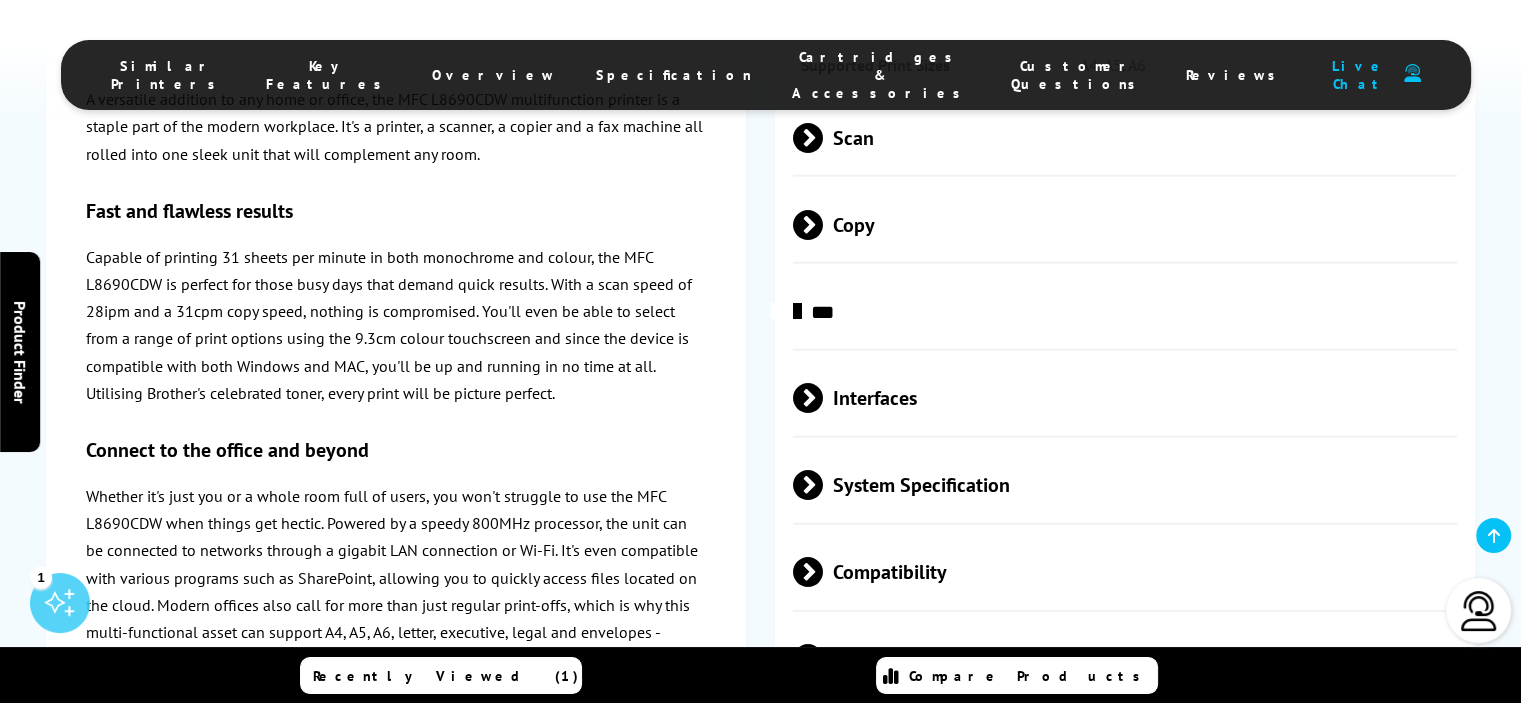 click on "Print
Speed Monochrome
Up to 31ppm Mono Print
Printer Resolution
Up to 600 x 600 dpi Print
Speed Colour
Yes First Page" at bounding box center (1125, 381) 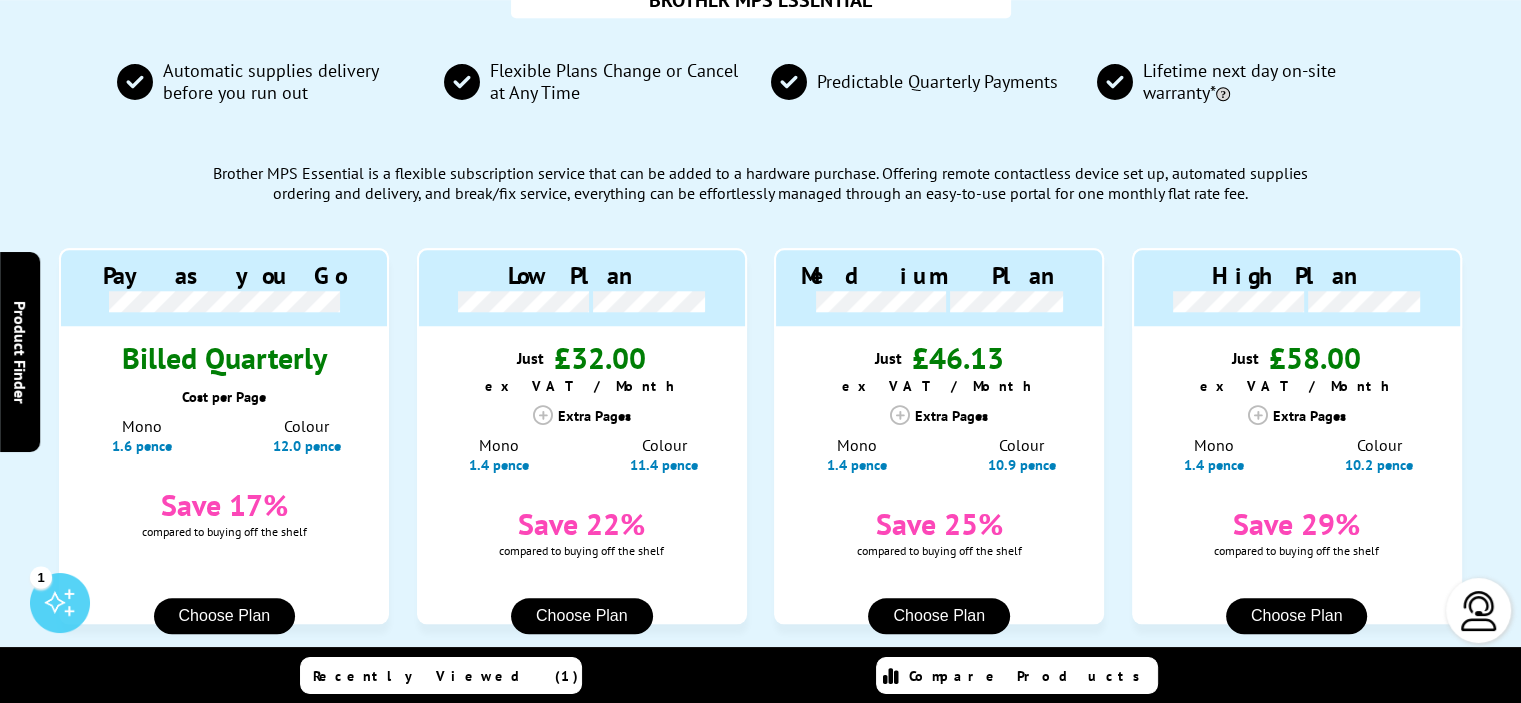 scroll, scrollTop: 0, scrollLeft: 0, axis: both 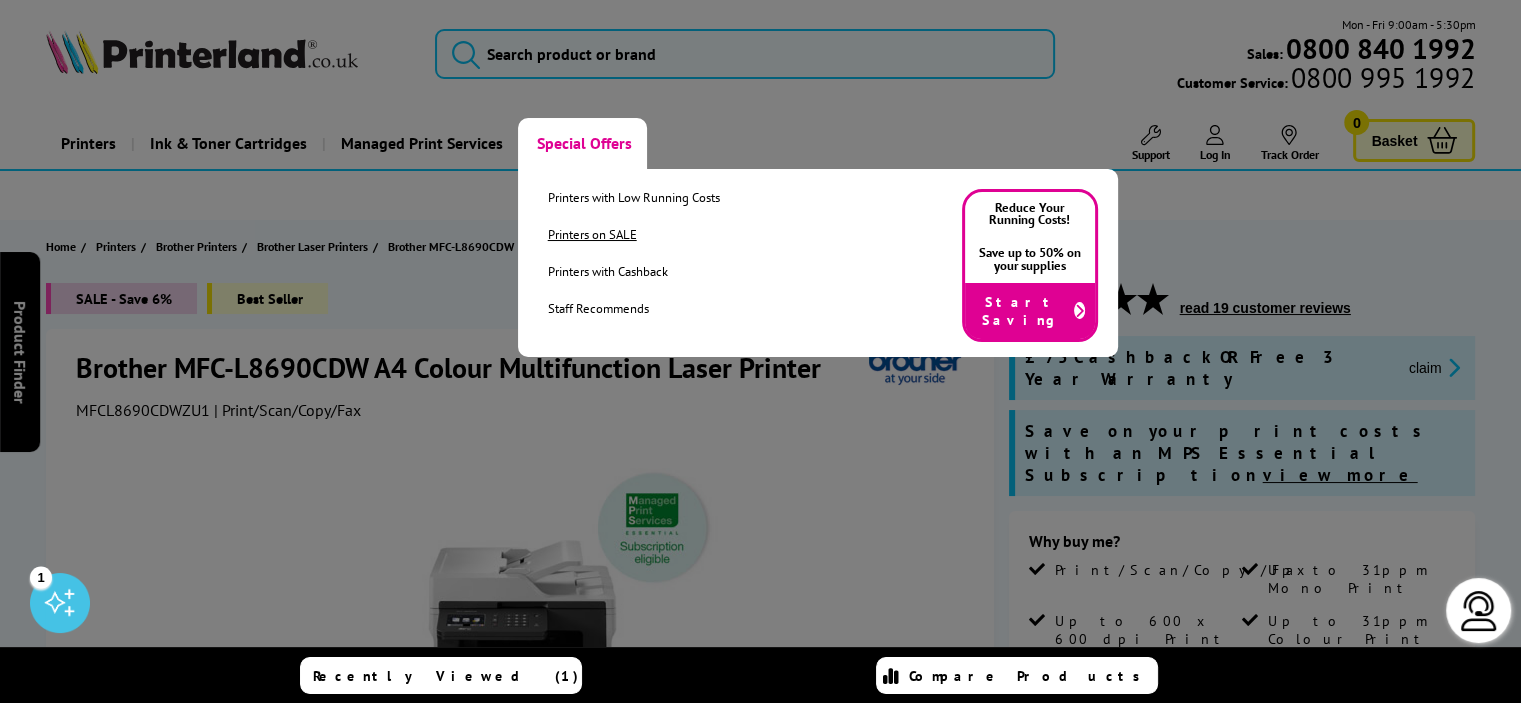 click on "Printers on SALE" at bounding box center [634, 234] 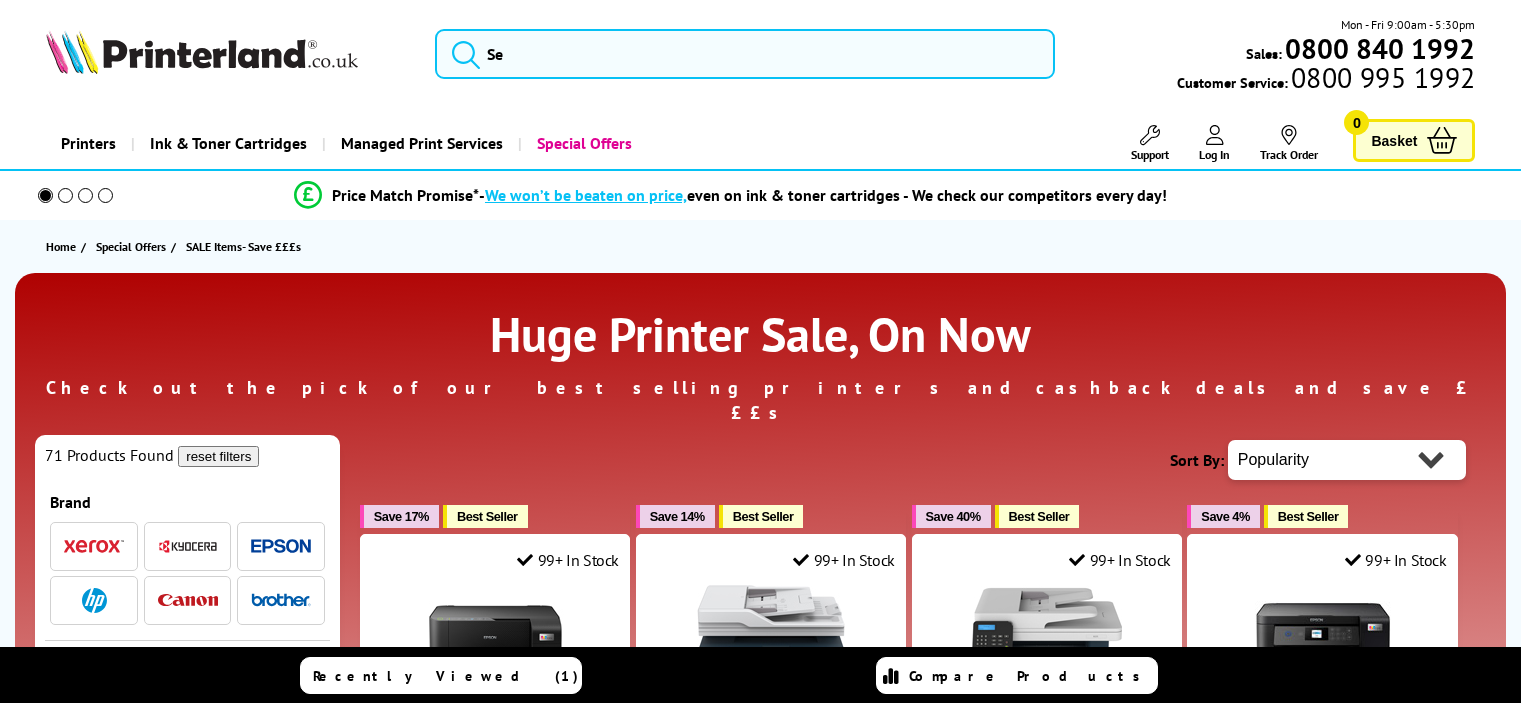 scroll, scrollTop: 0, scrollLeft: 0, axis: both 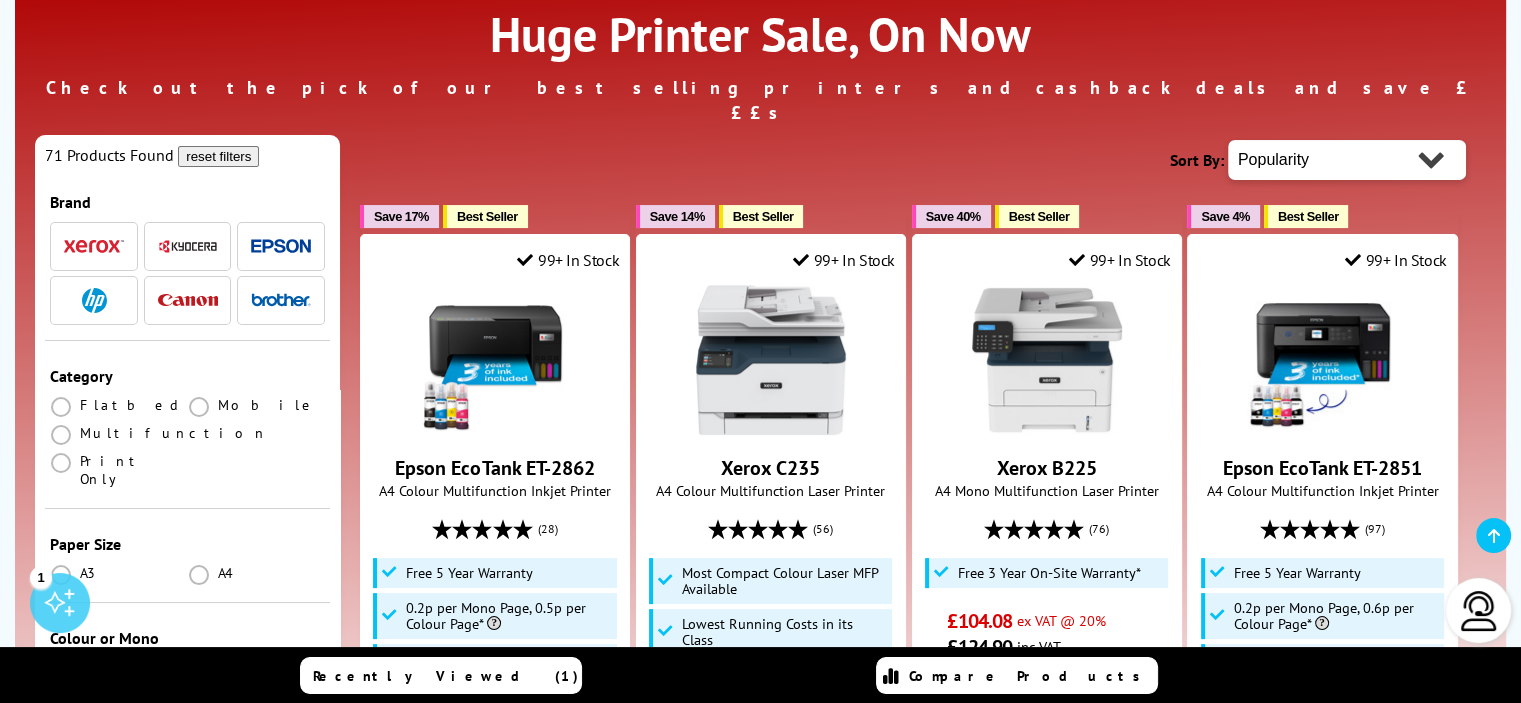 click at bounding box center [281, 300] 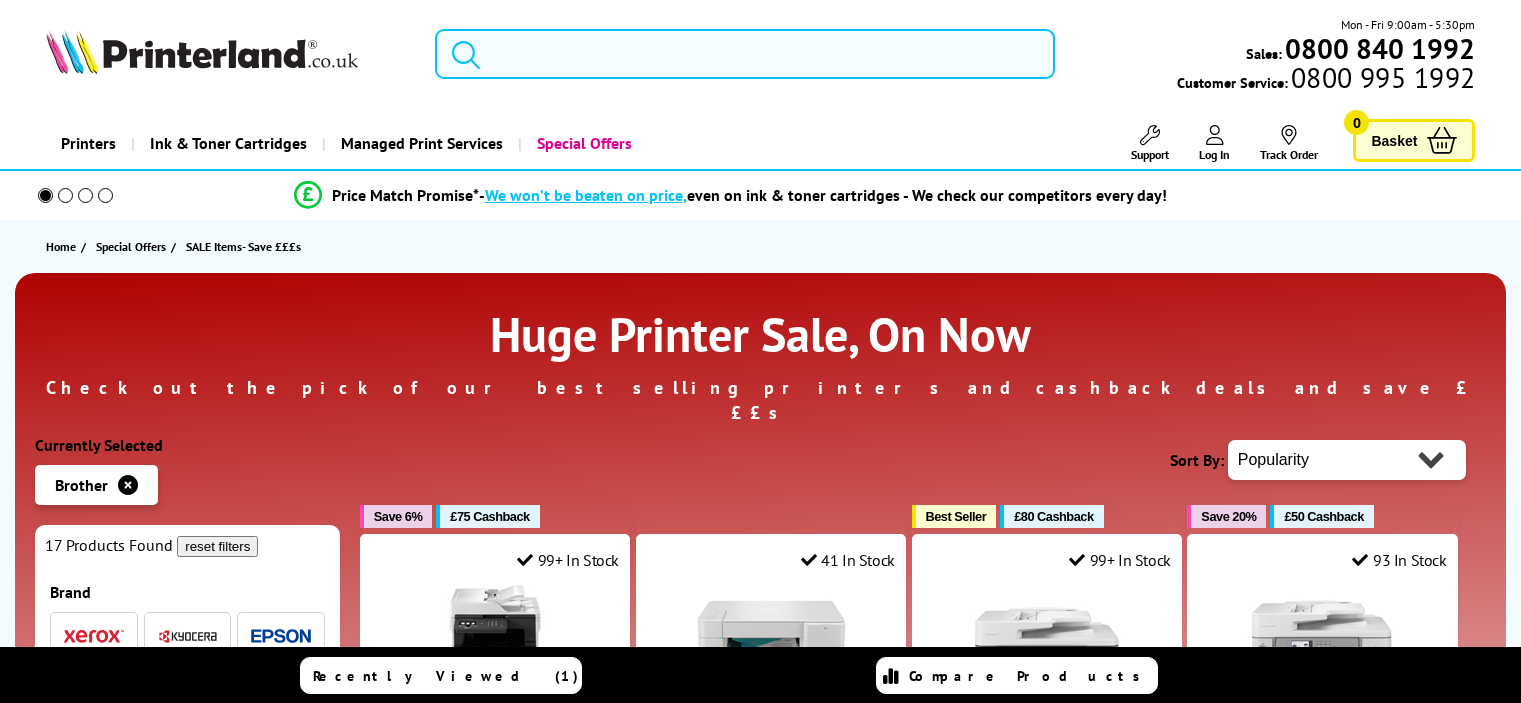 scroll, scrollTop: 0, scrollLeft: 0, axis: both 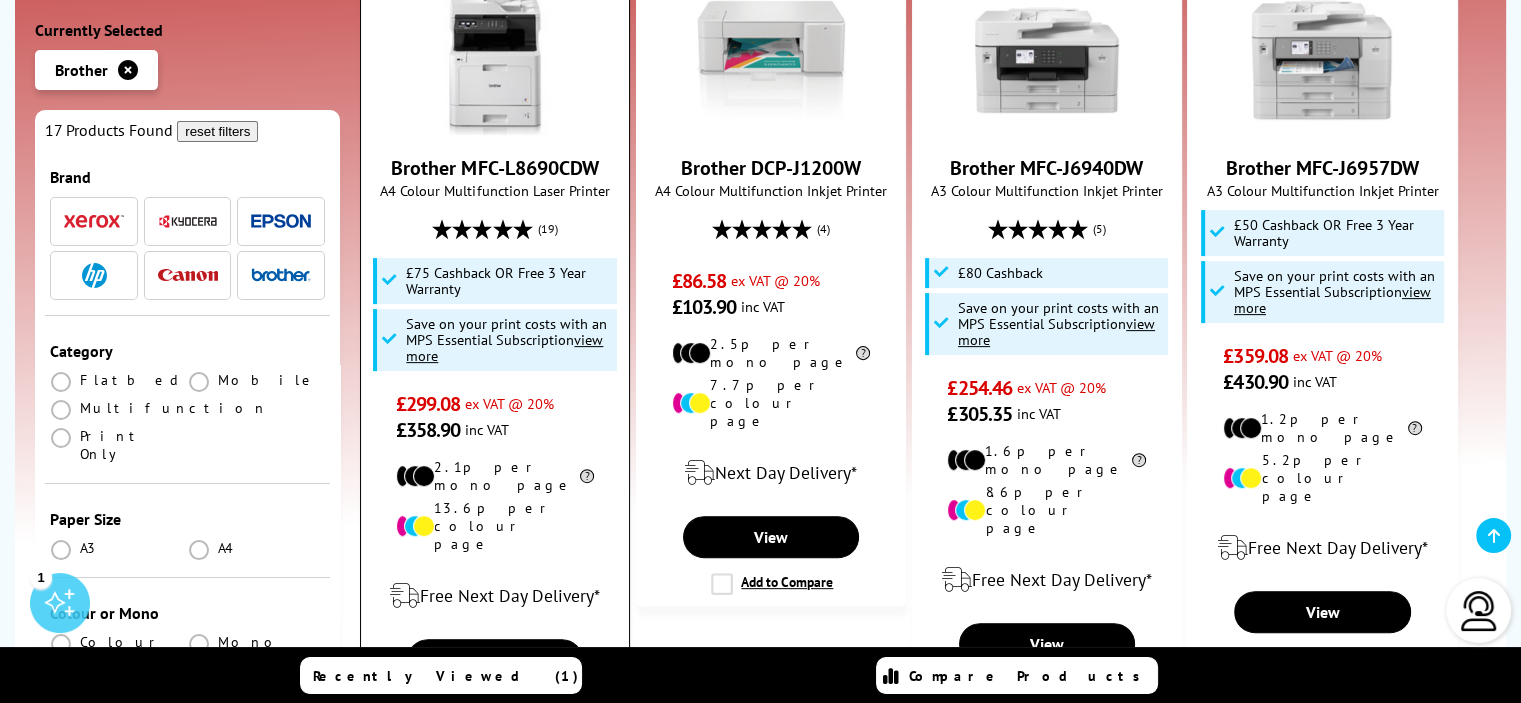 click at bounding box center (495, 60) 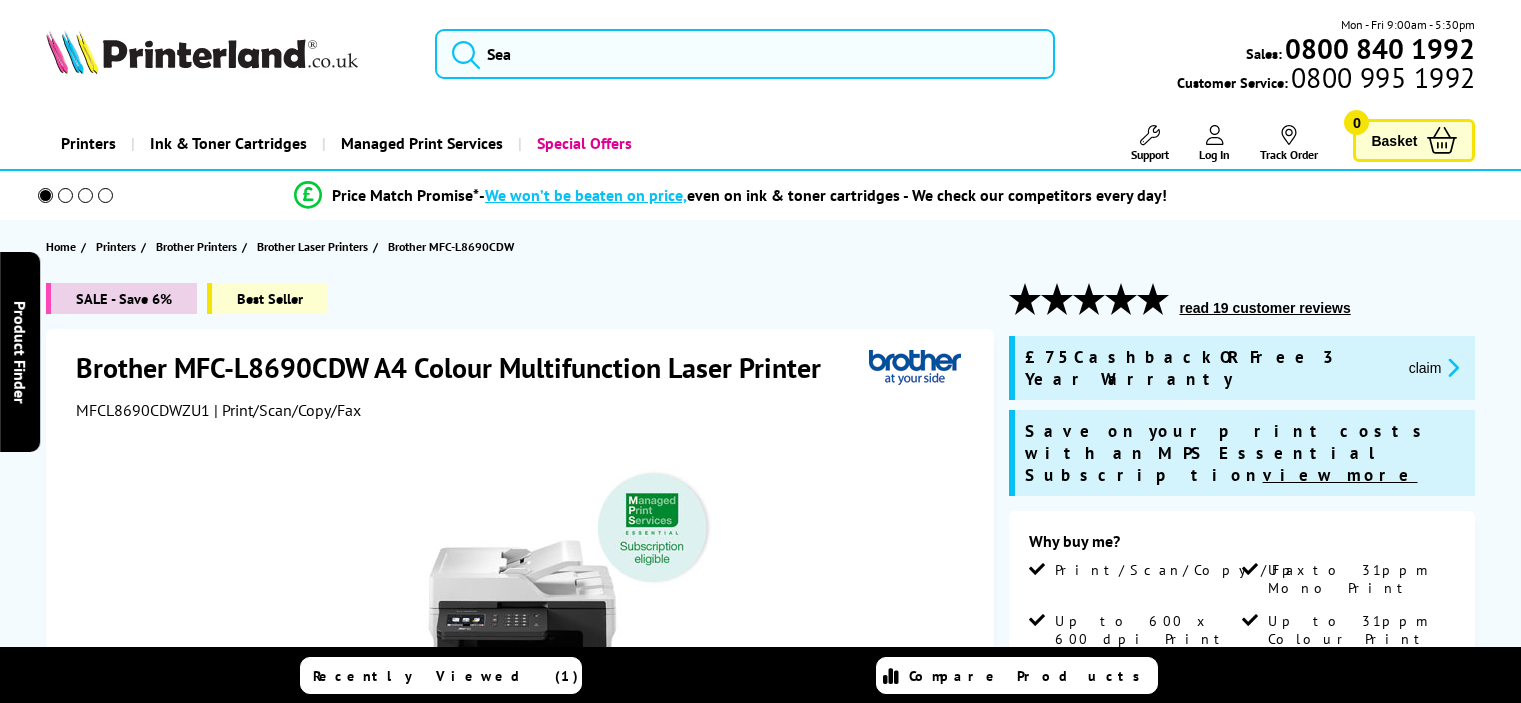 scroll, scrollTop: 0, scrollLeft: 0, axis: both 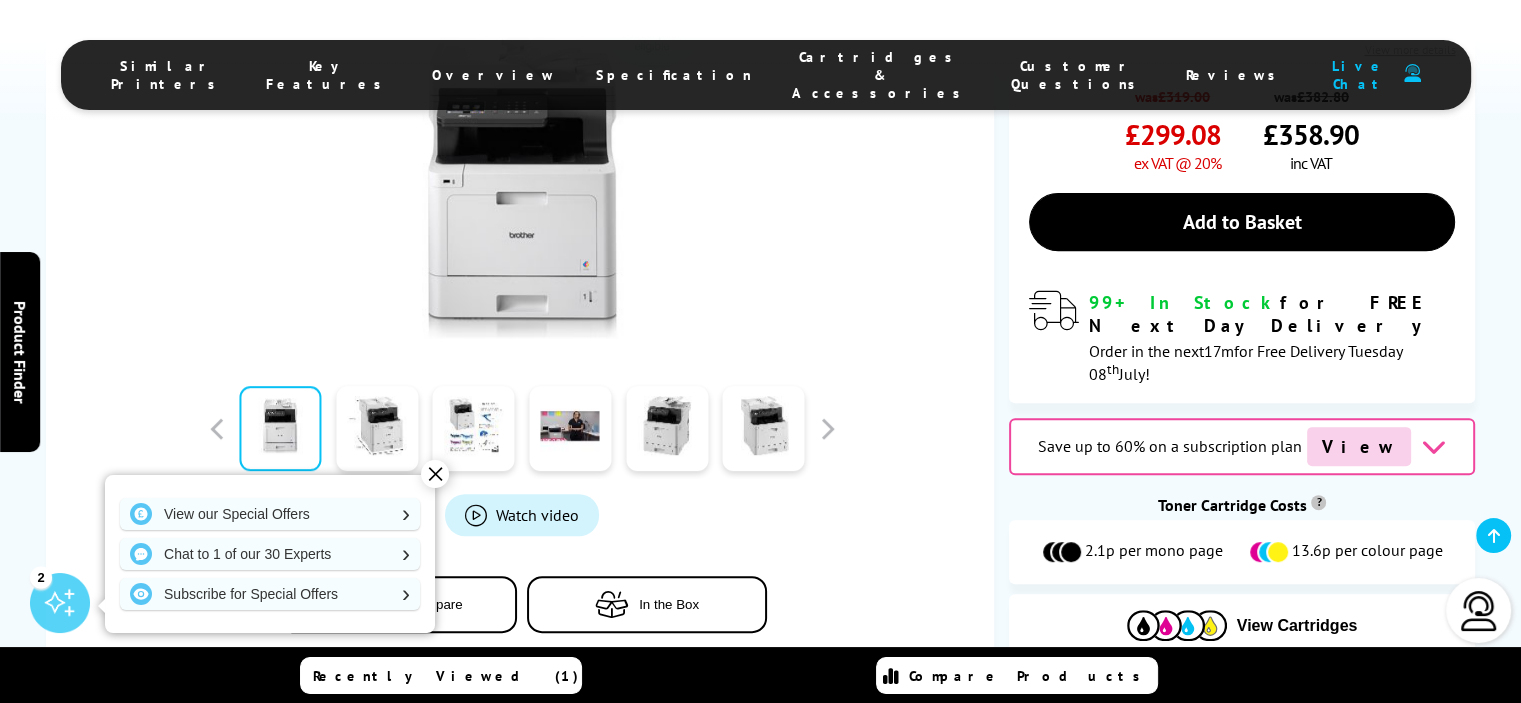 click on "✕" at bounding box center (435, 474) 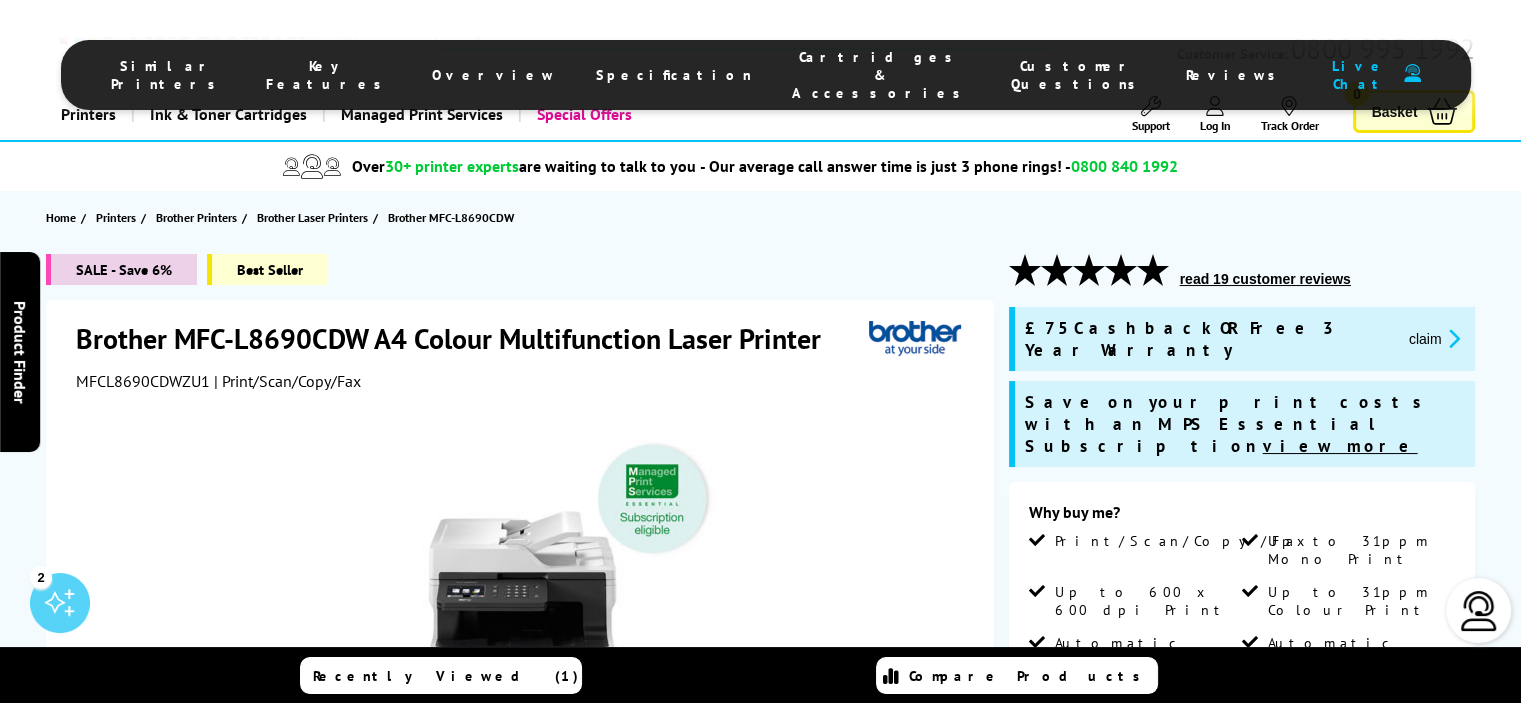 scroll, scrollTop: 0, scrollLeft: 0, axis: both 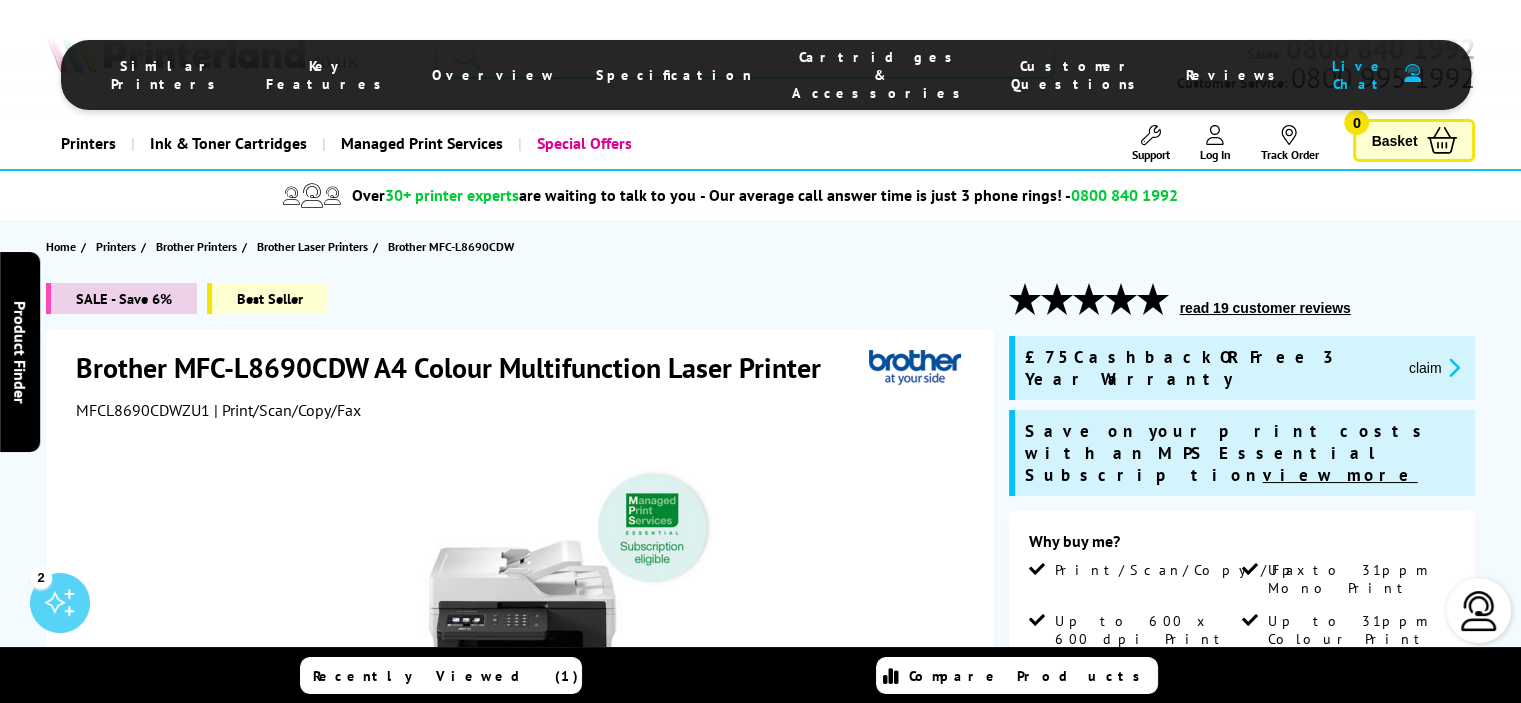 click at bounding box center [745, 54] 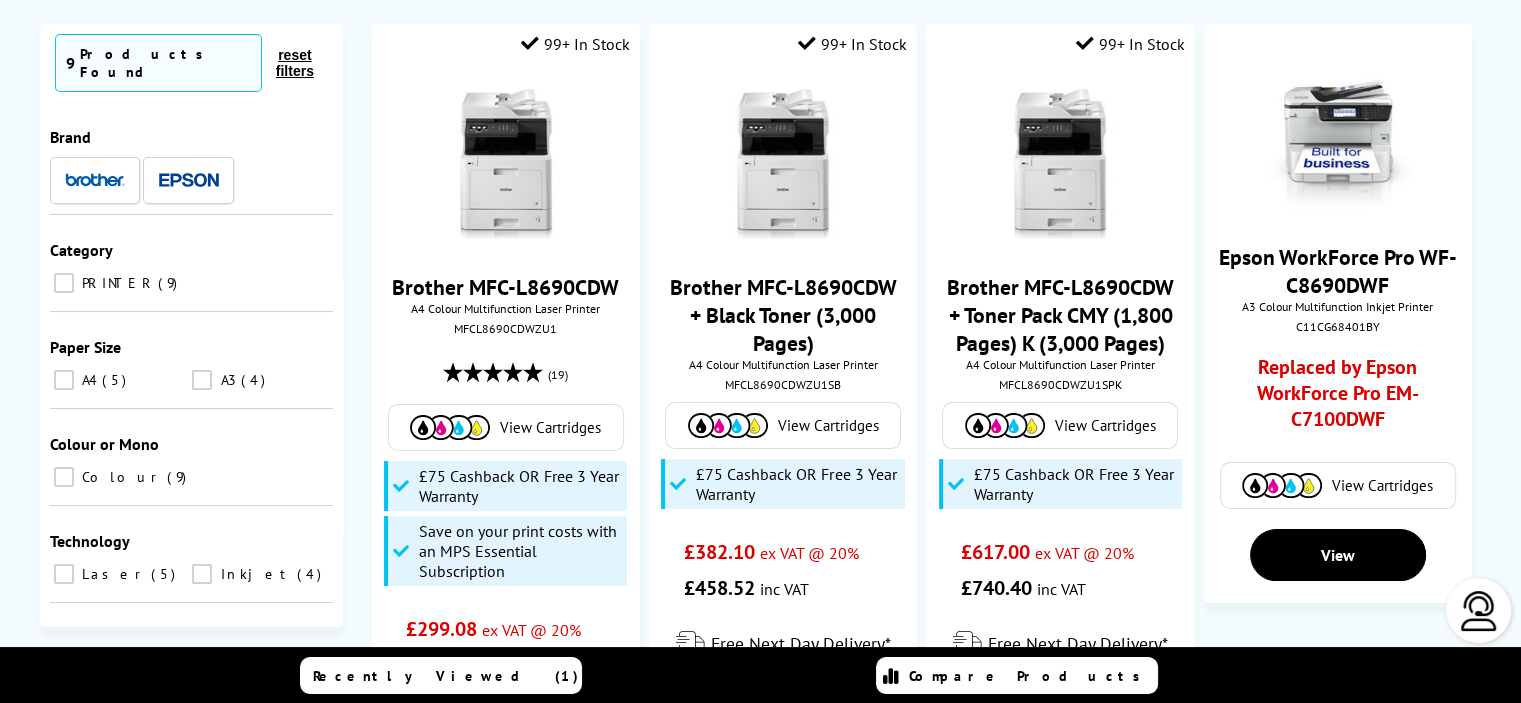 scroll, scrollTop: 200, scrollLeft: 0, axis: vertical 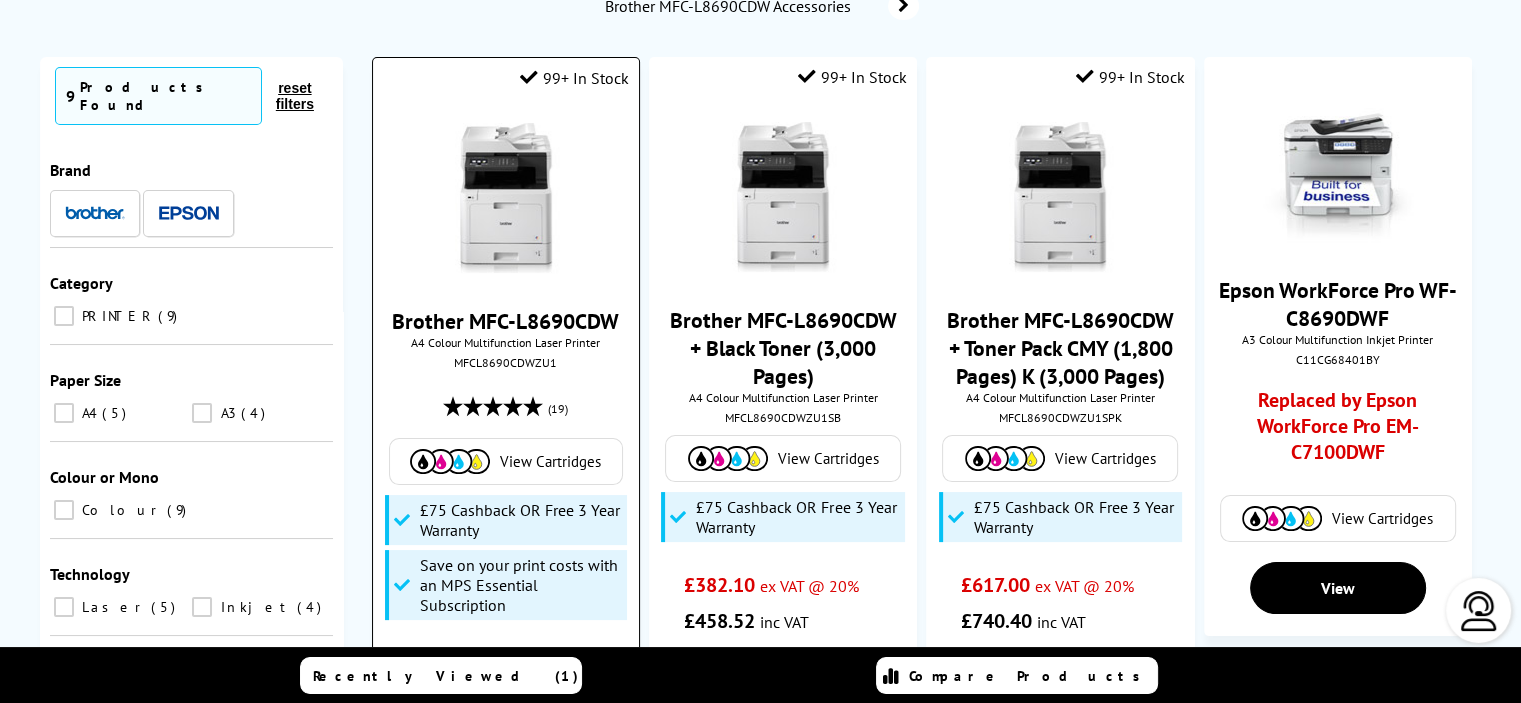 type on "8690" 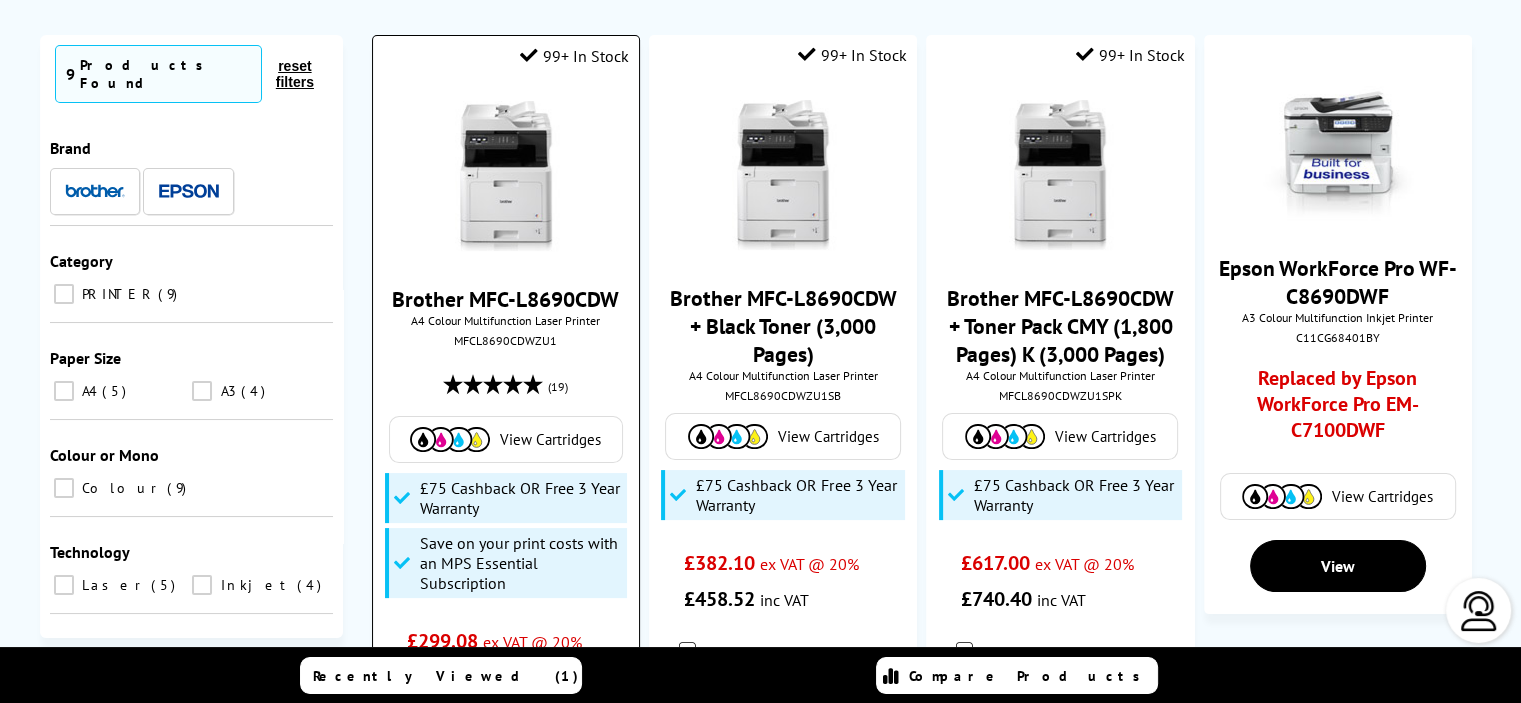 scroll, scrollTop: 187, scrollLeft: 0, axis: vertical 